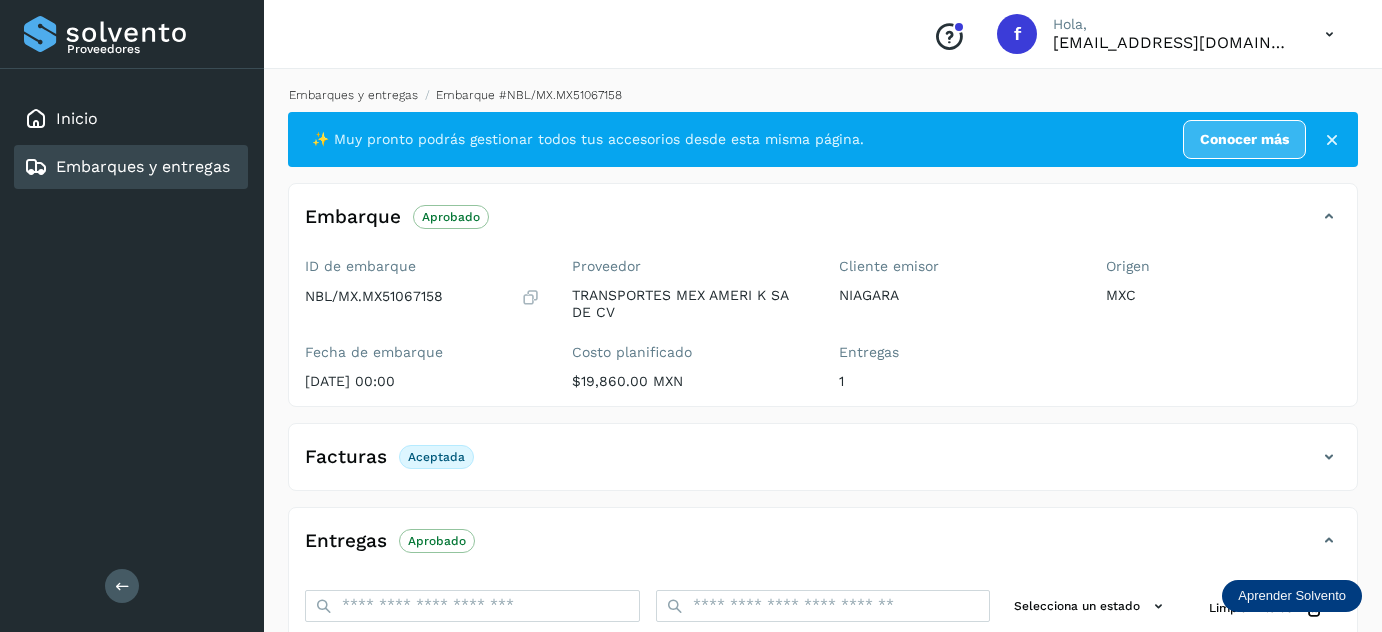 scroll, scrollTop: 0, scrollLeft: 0, axis: both 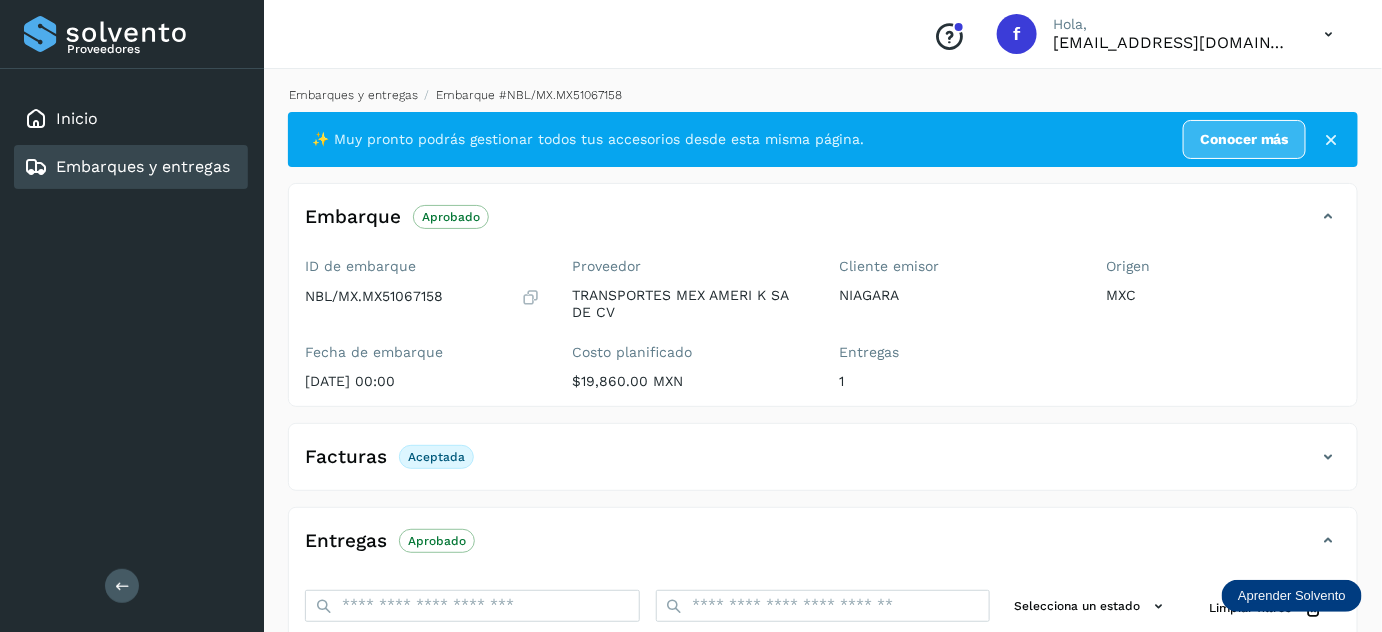 click on "Embarques y entregas" at bounding box center (353, 95) 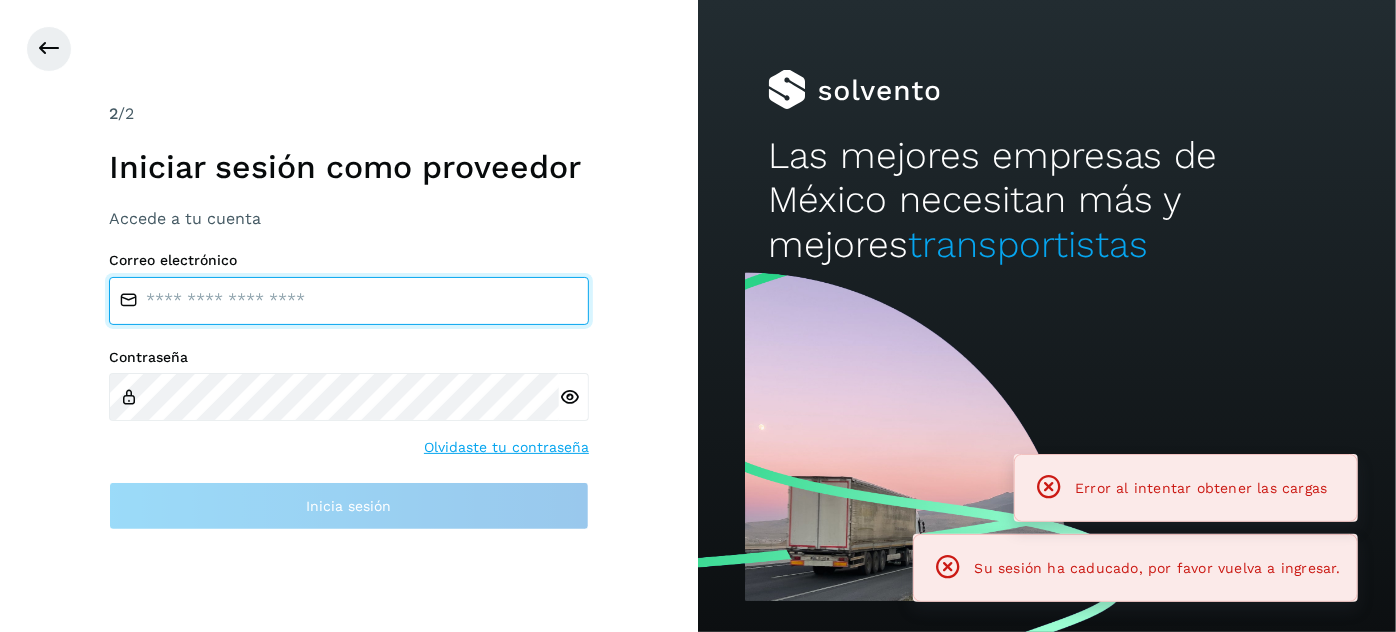 type on "**********" 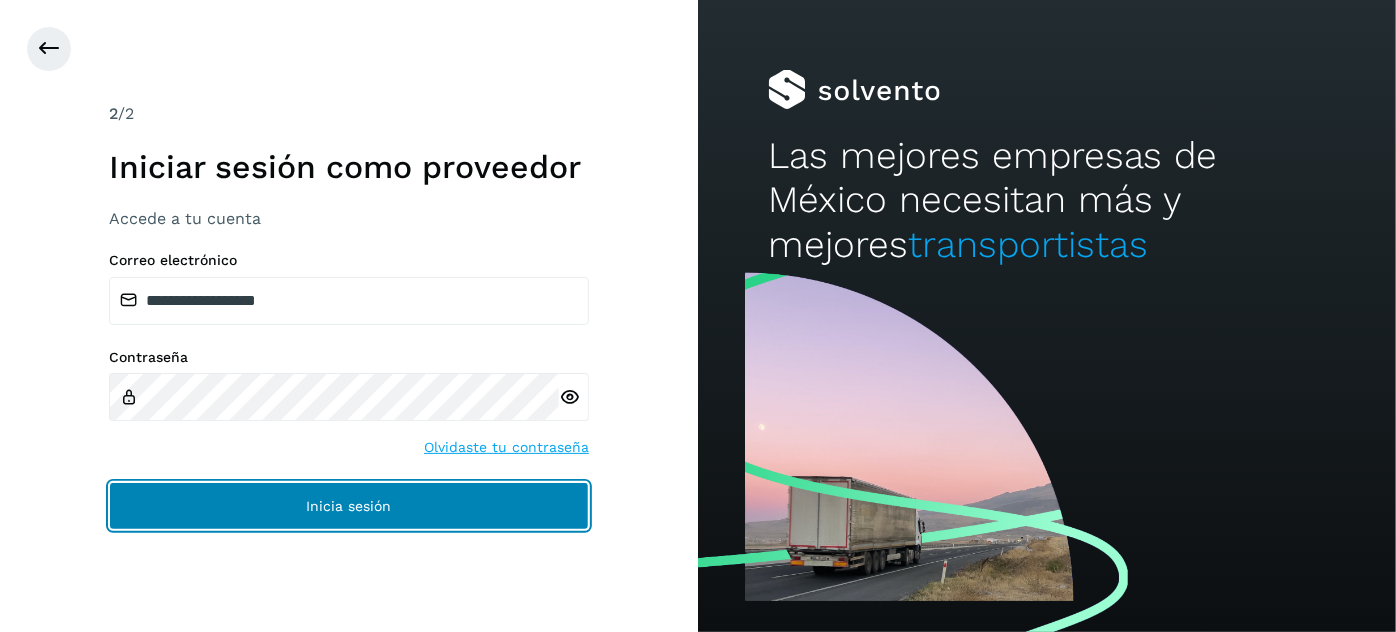 click on "Inicia sesión" at bounding box center [349, 506] 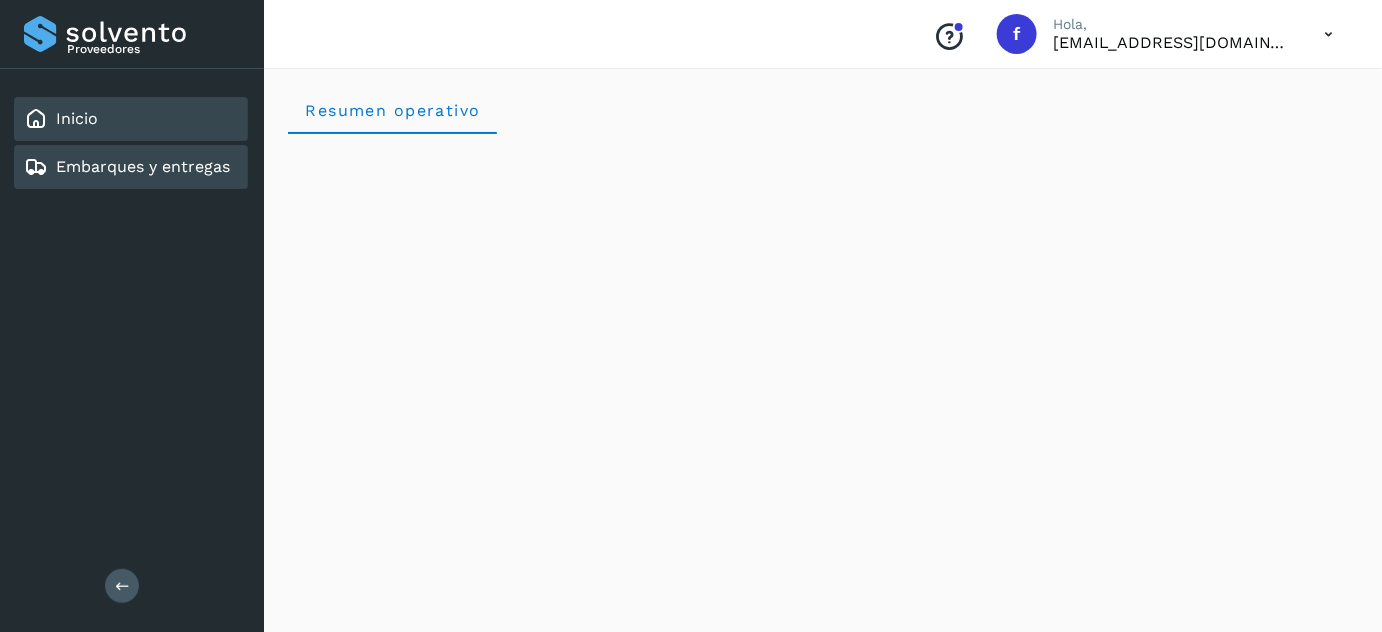 click on "Embarques y entregas" at bounding box center [143, 166] 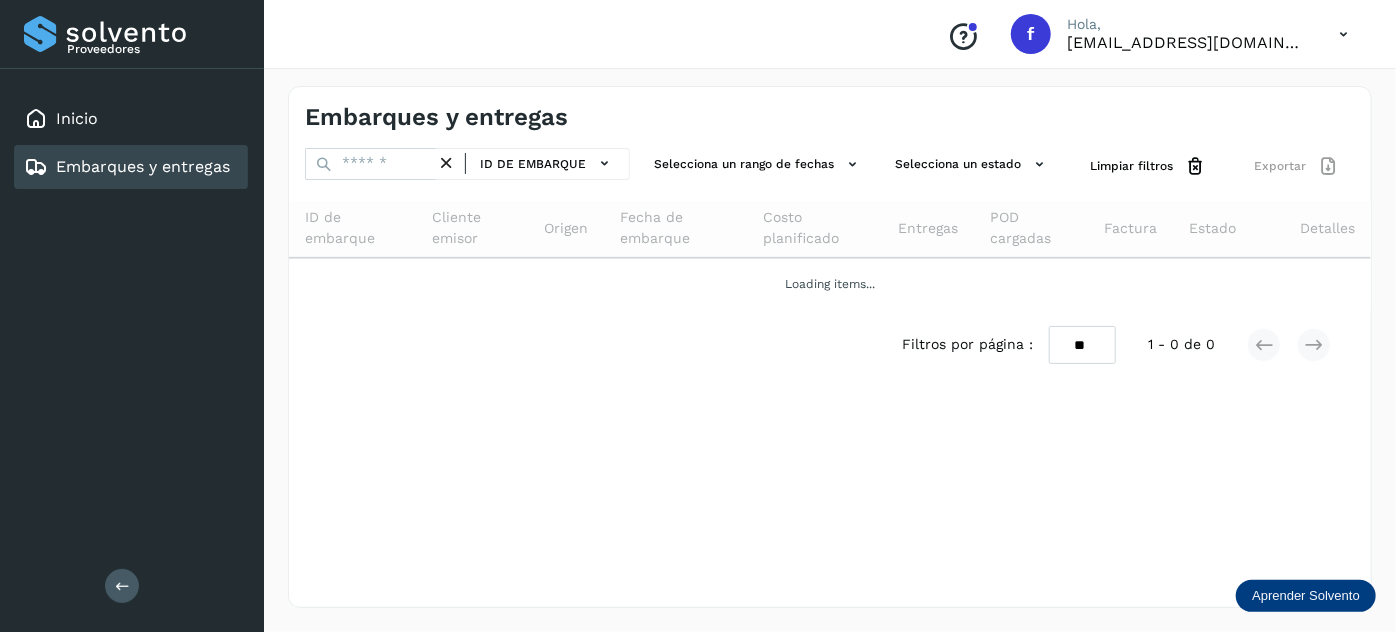 drag, startPoint x: 189, startPoint y: 177, endPoint x: 334, endPoint y: 191, distance: 145.6743 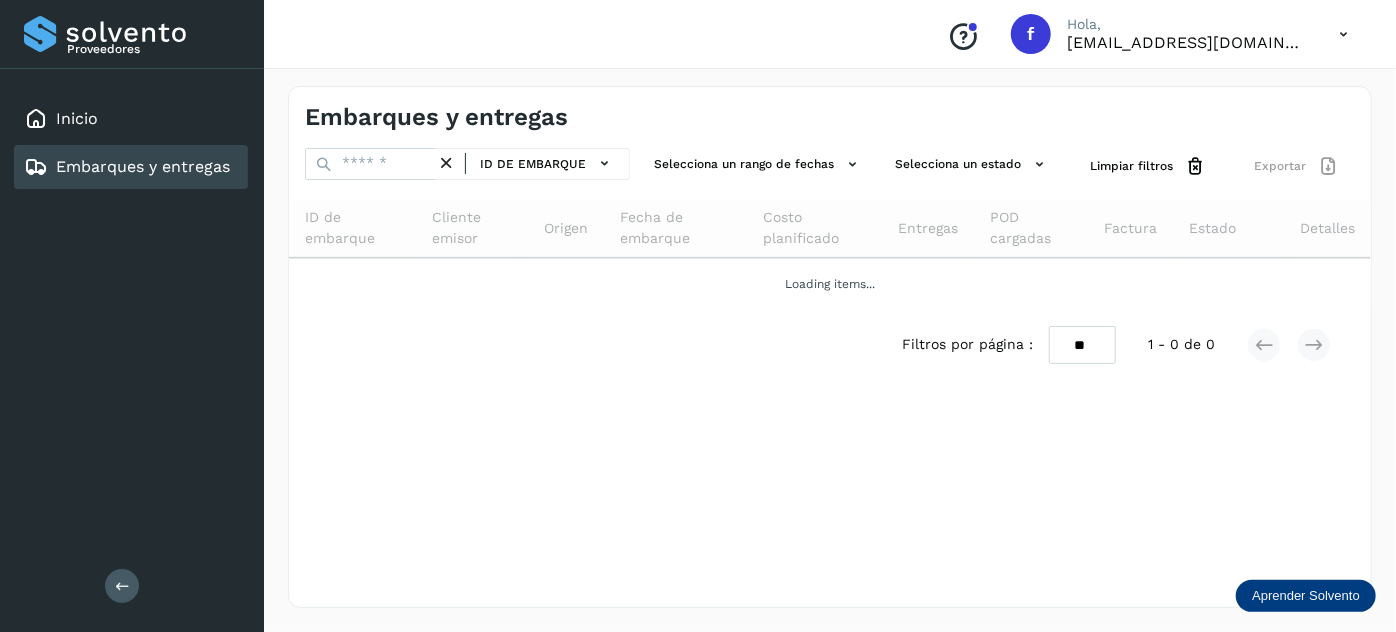 click on "Embarques y entregas" 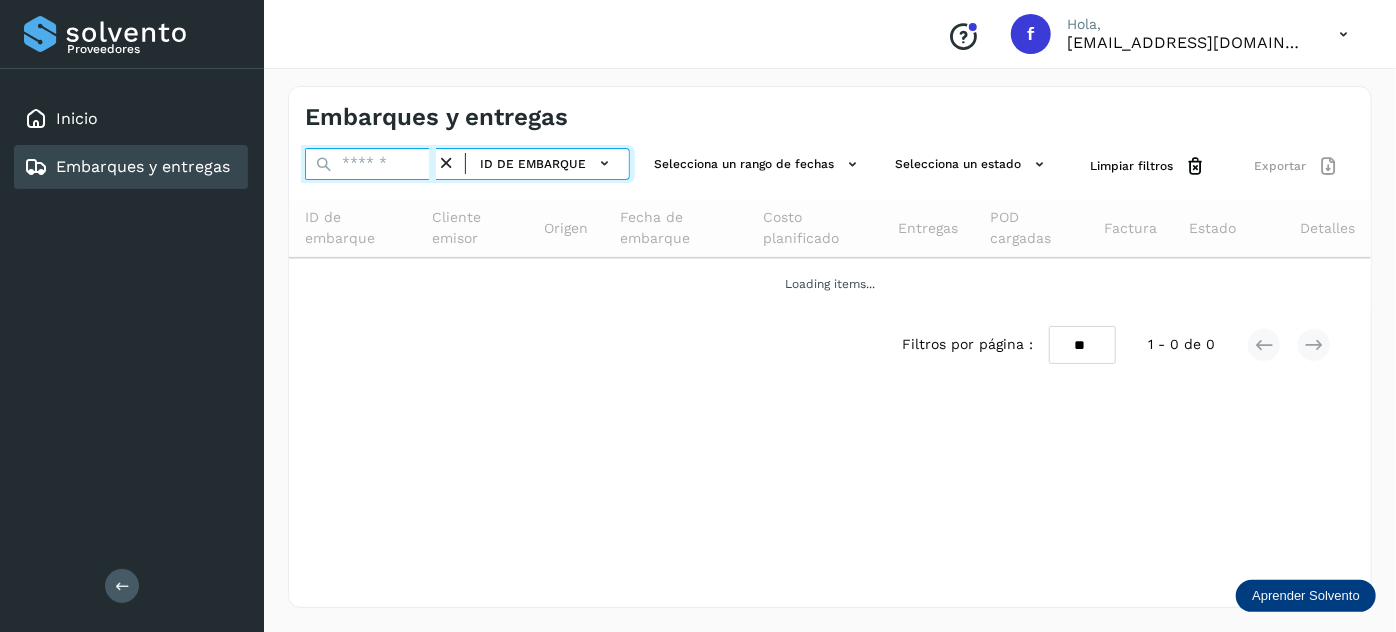 click at bounding box center (370, 164) 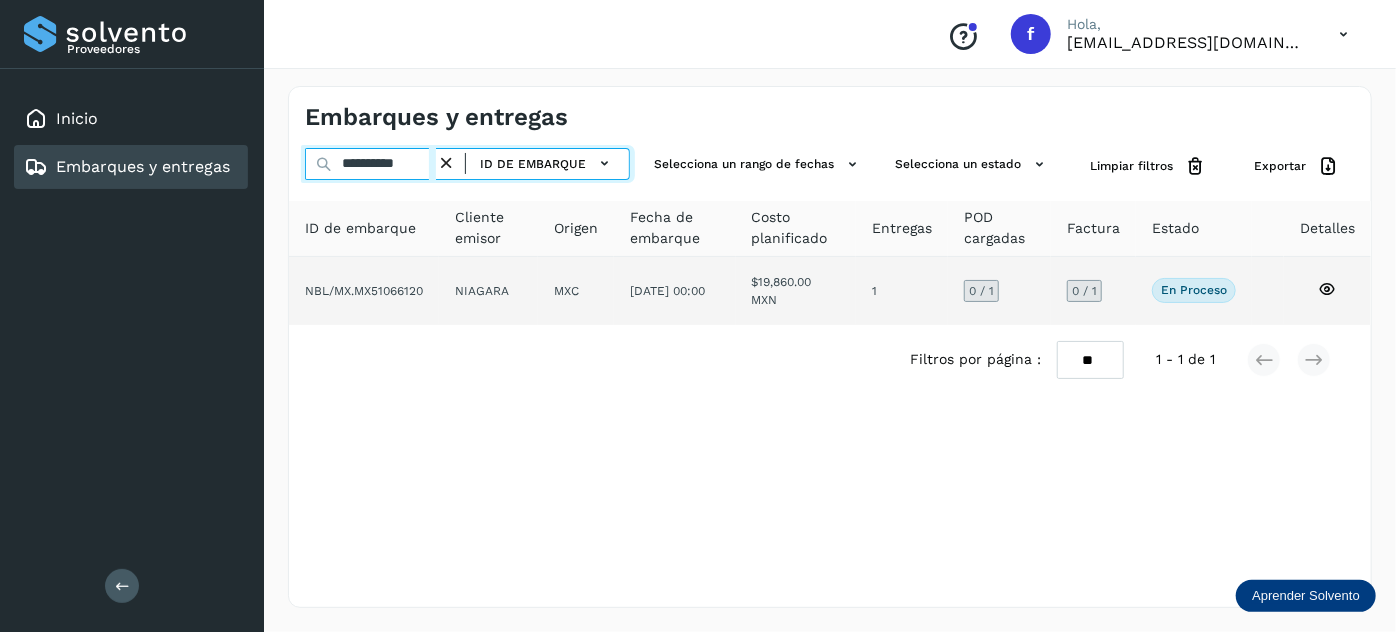 type on "**********" 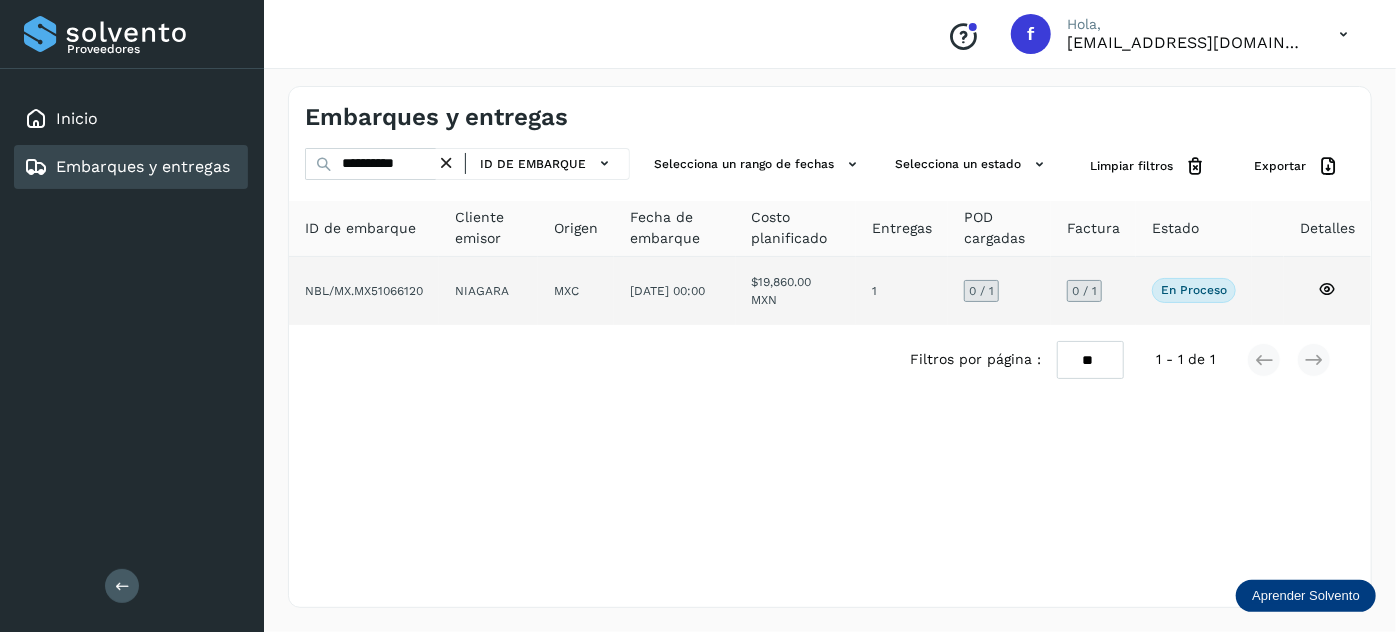 click on "[DATE] 00:00" 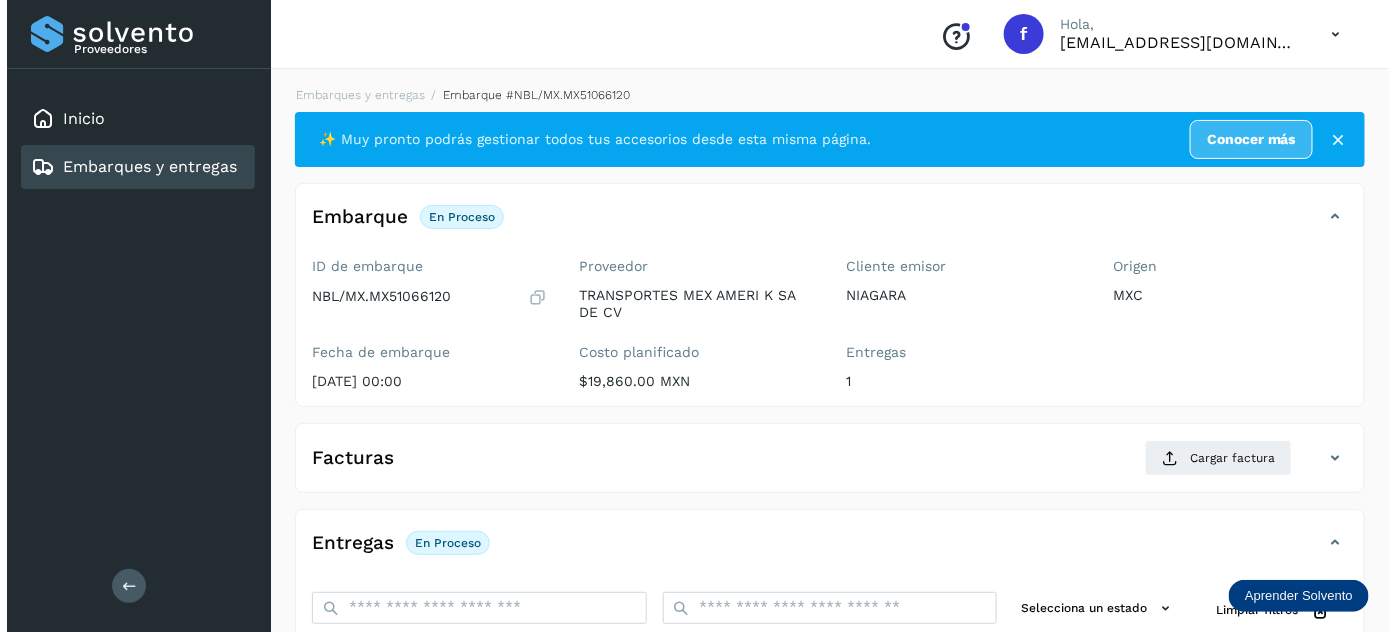 scroll, scrollTop: 327, scrollLeft: 0, axis: vertical 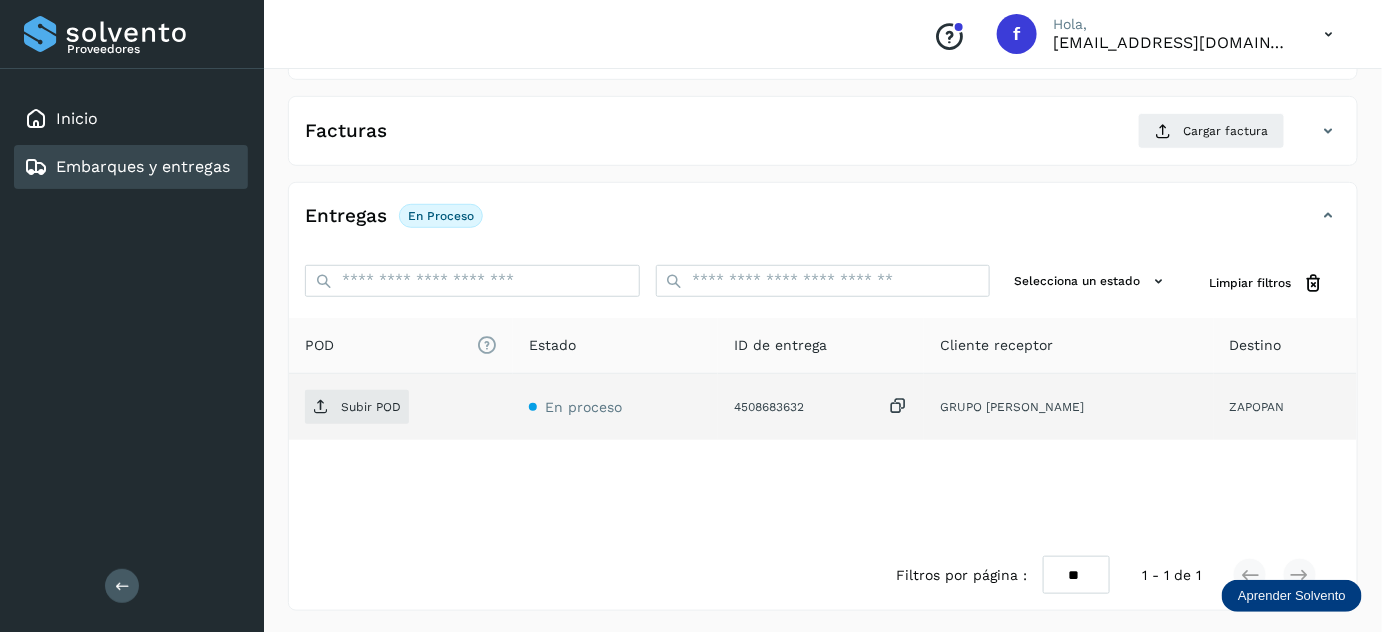 click at bounding box center [898, 406] 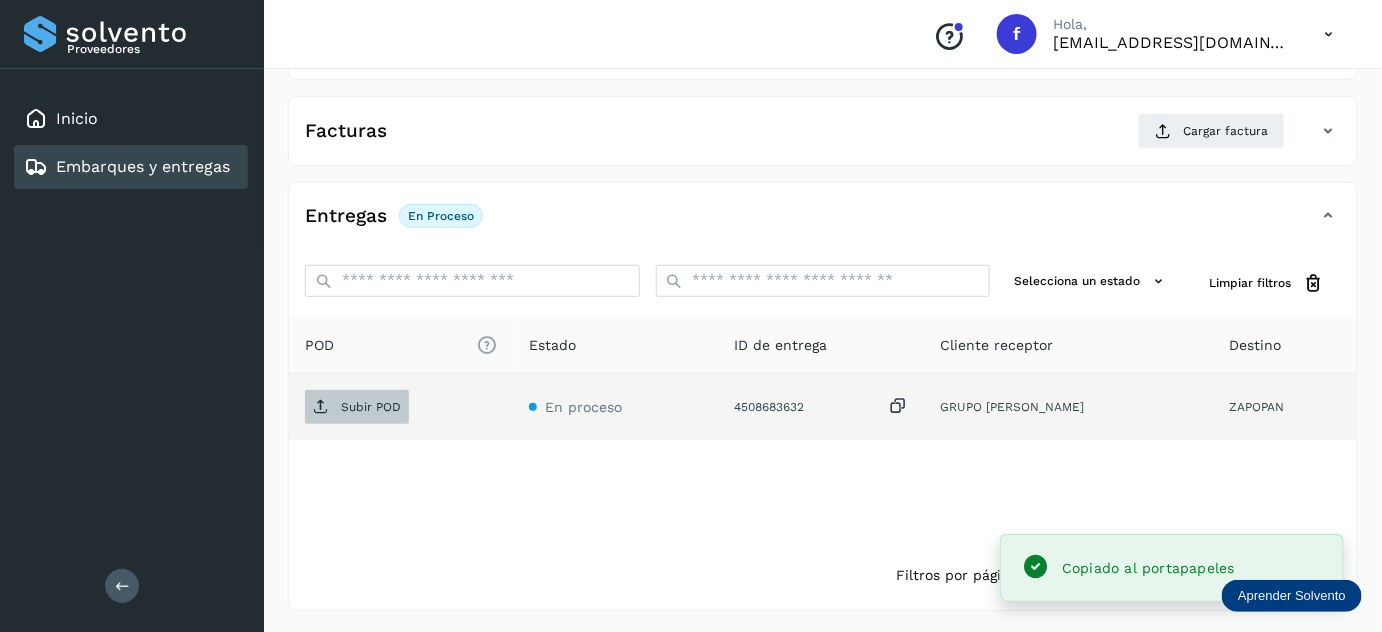 click on "Subir POD" at bounding box center (357, 407) 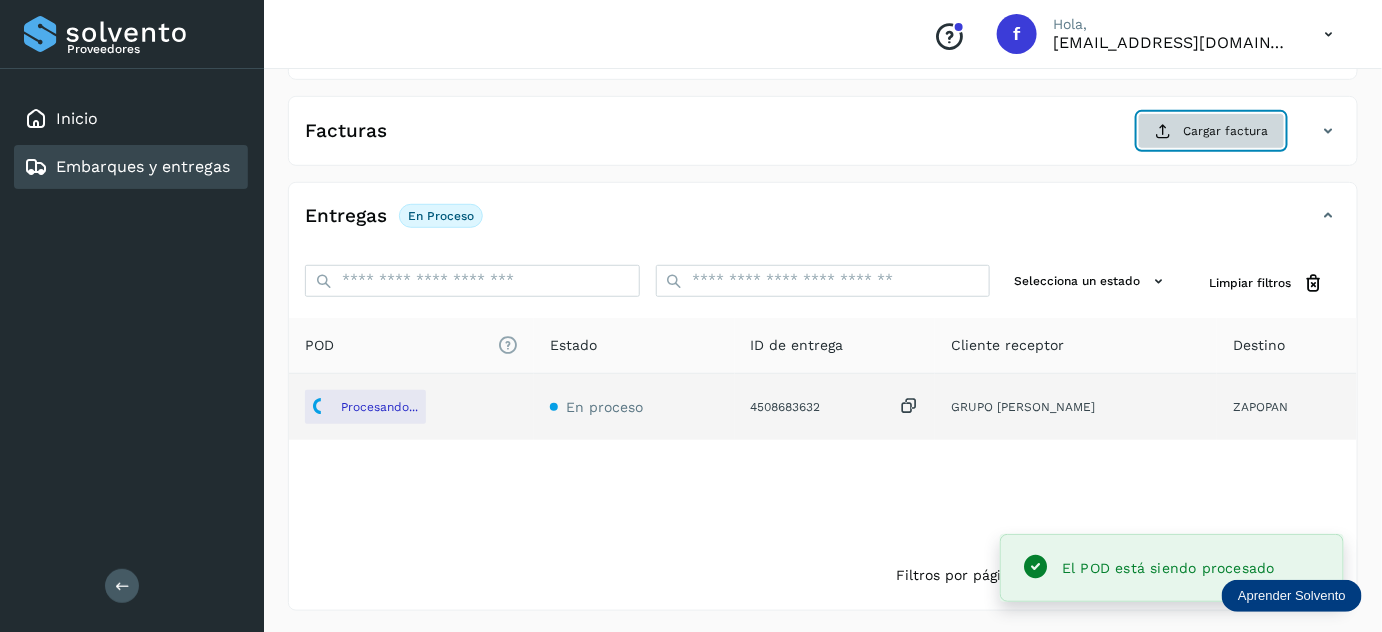 click on "Cargar factura" at bounding box center [1211, 131] 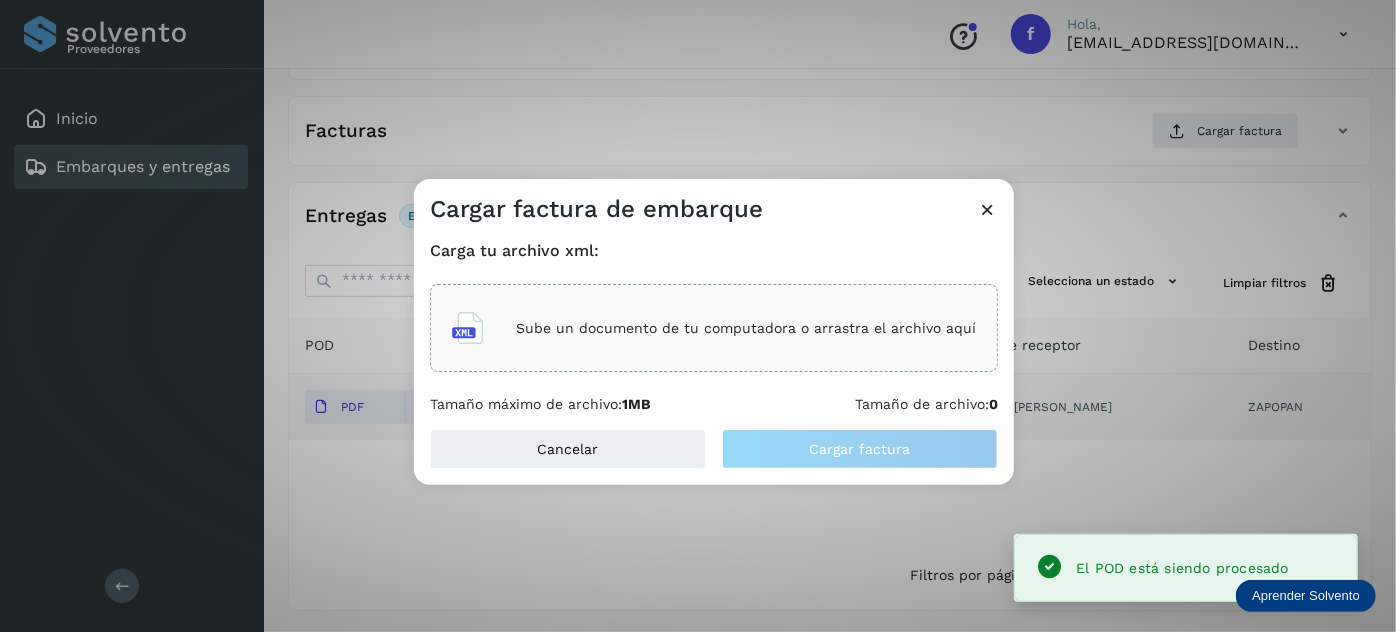 click on "Sube un documento de tu computadora o arrastra el archivo aquí" at bounding box center [746, 328] 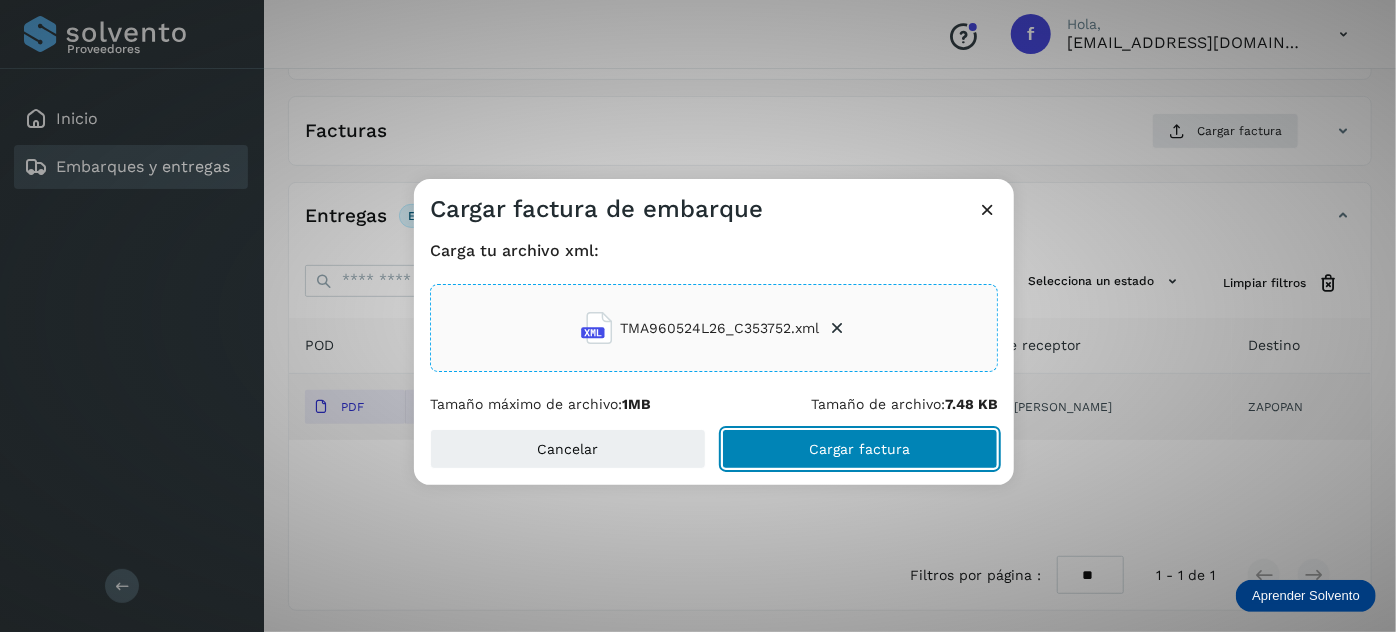 click on "Cargar factura" 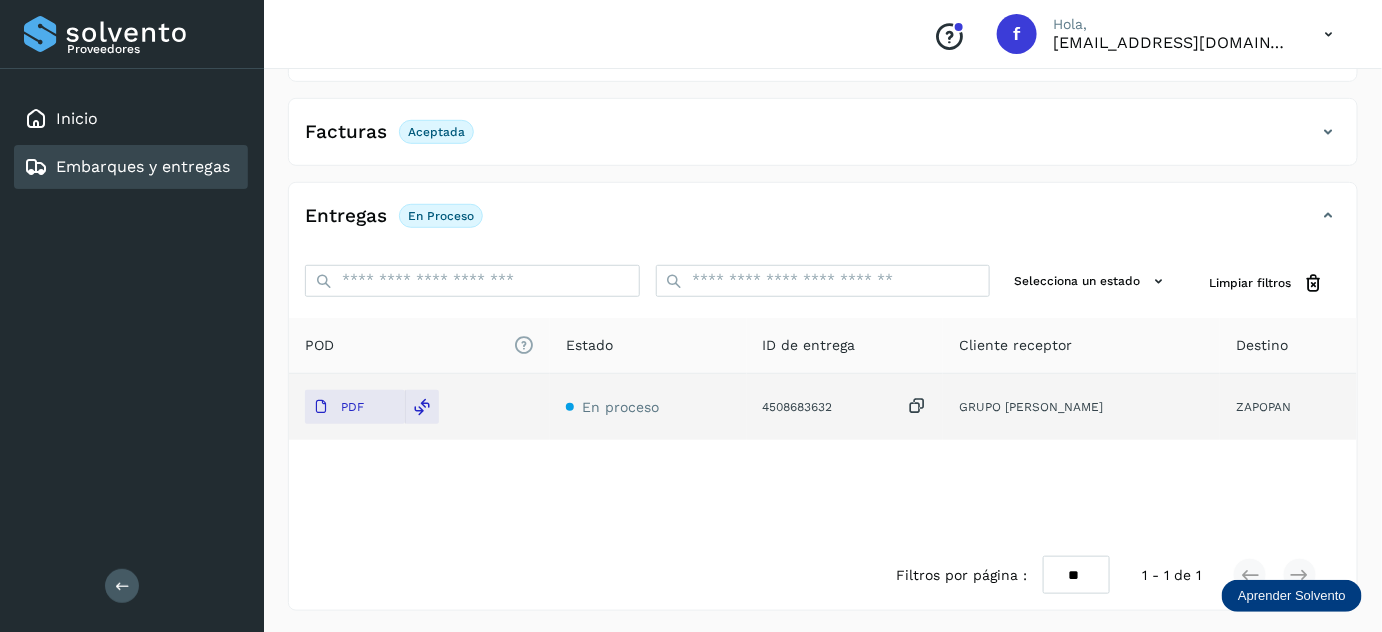 scroll, scrollTop: 0, scrollLeft: 0, axis: both 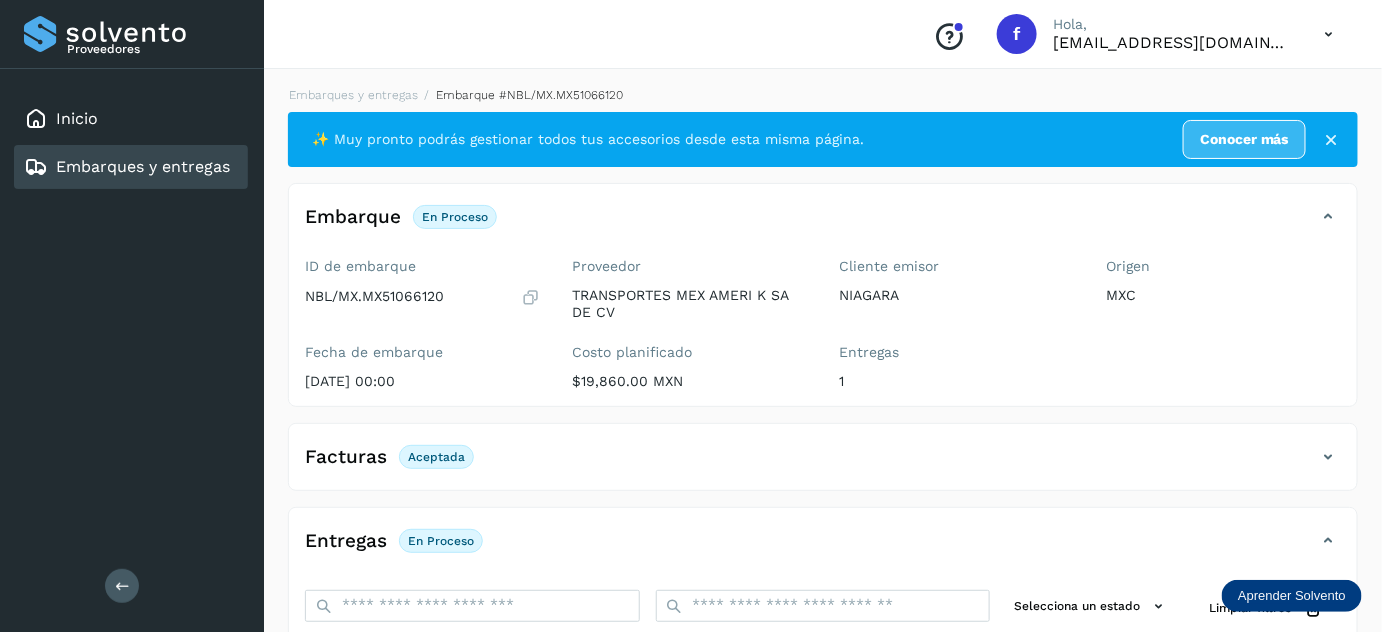 click on "Embarques y entregas" 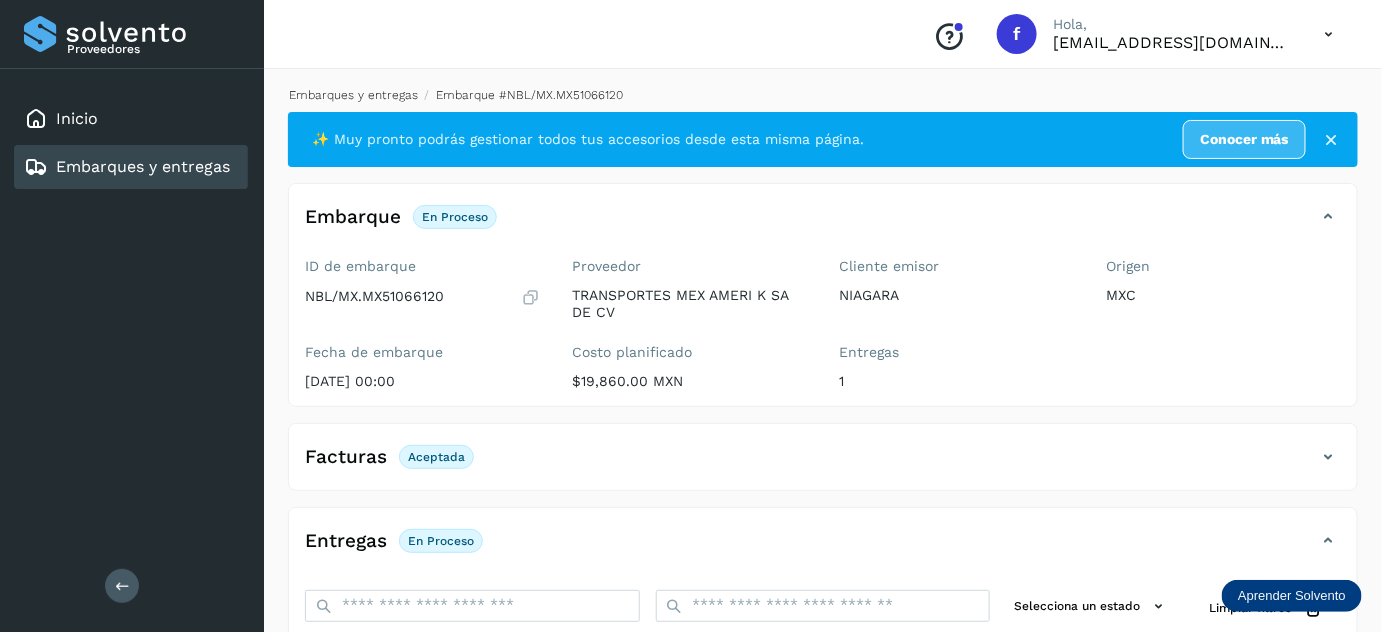 click on "Embarques y entregas" at bounding box center [353, 95] 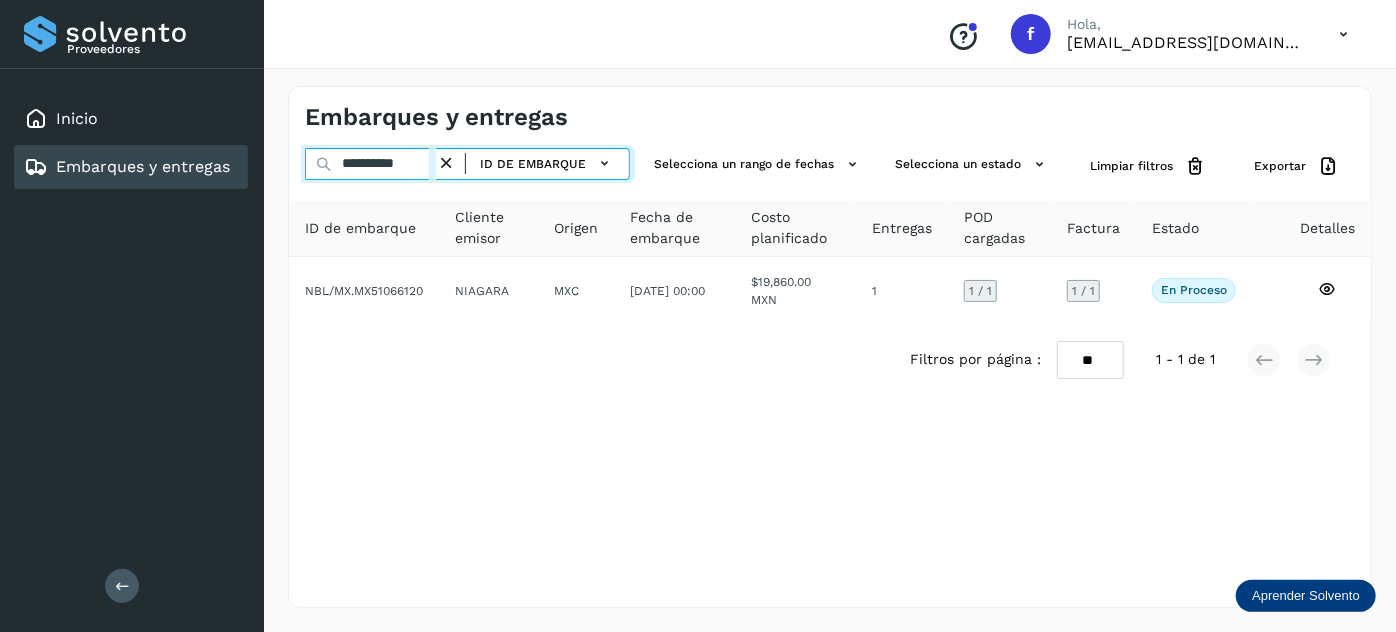click on "**********" at bounding box center (370, 164) 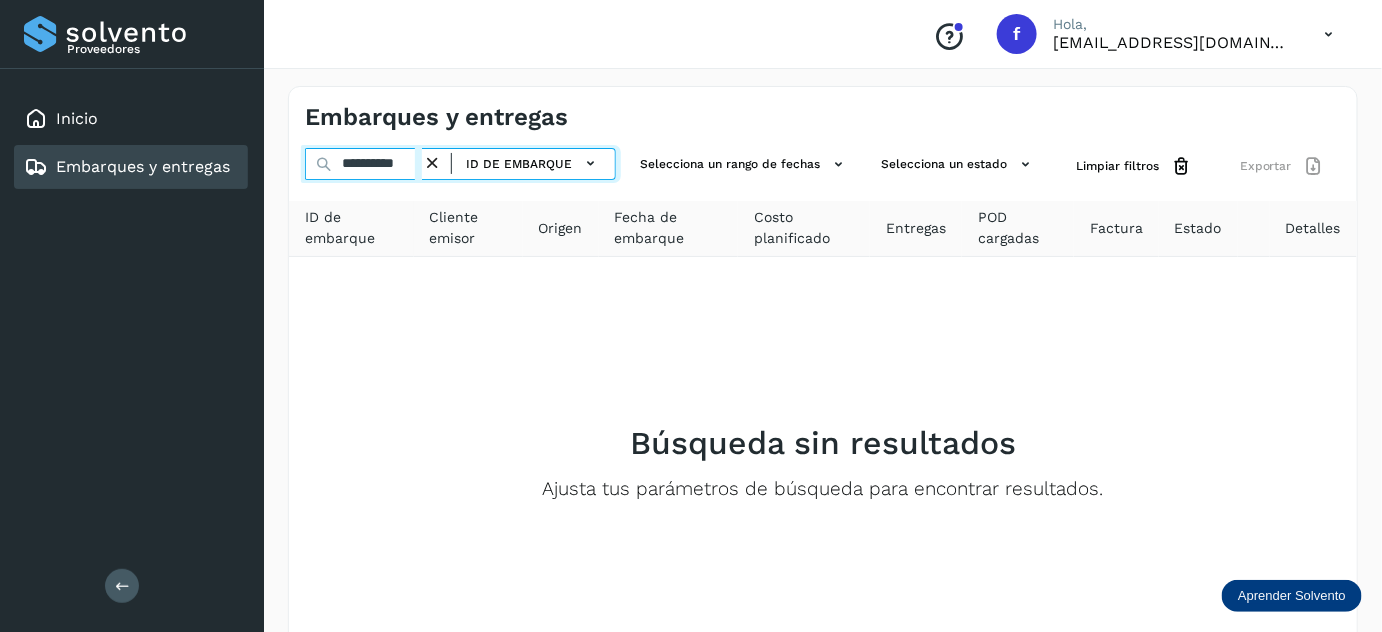 type on "**********" 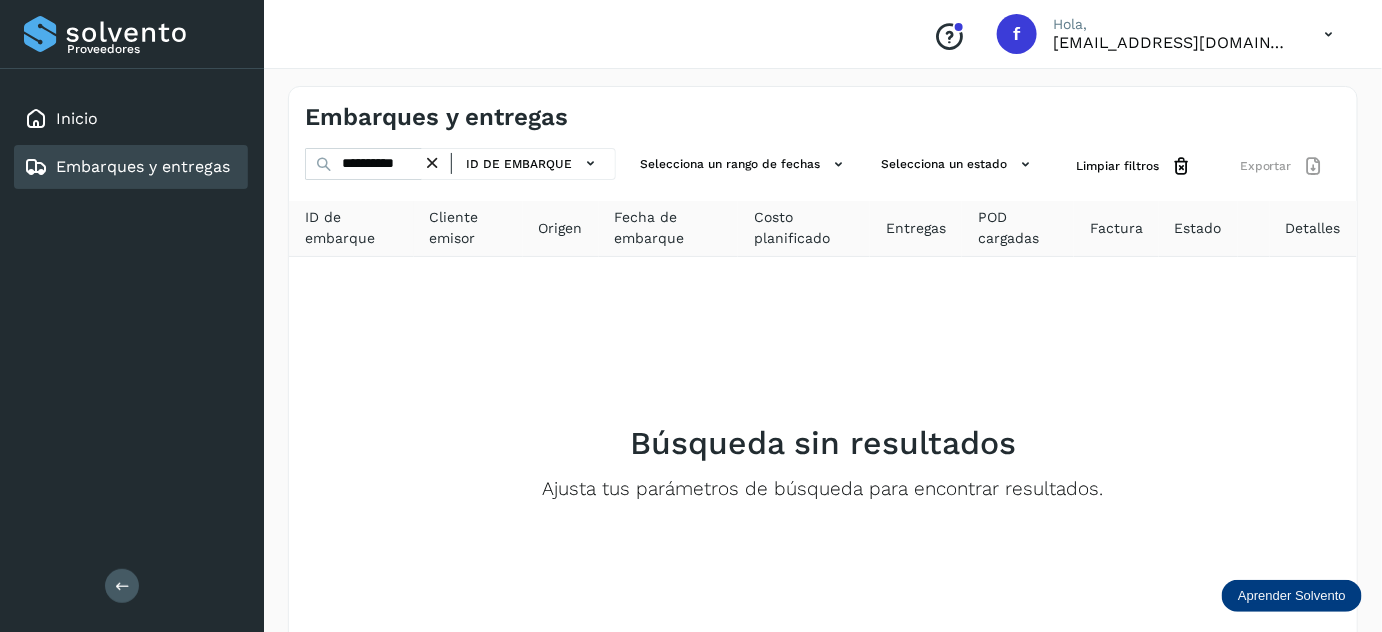 click at bounding box center (432, 163) 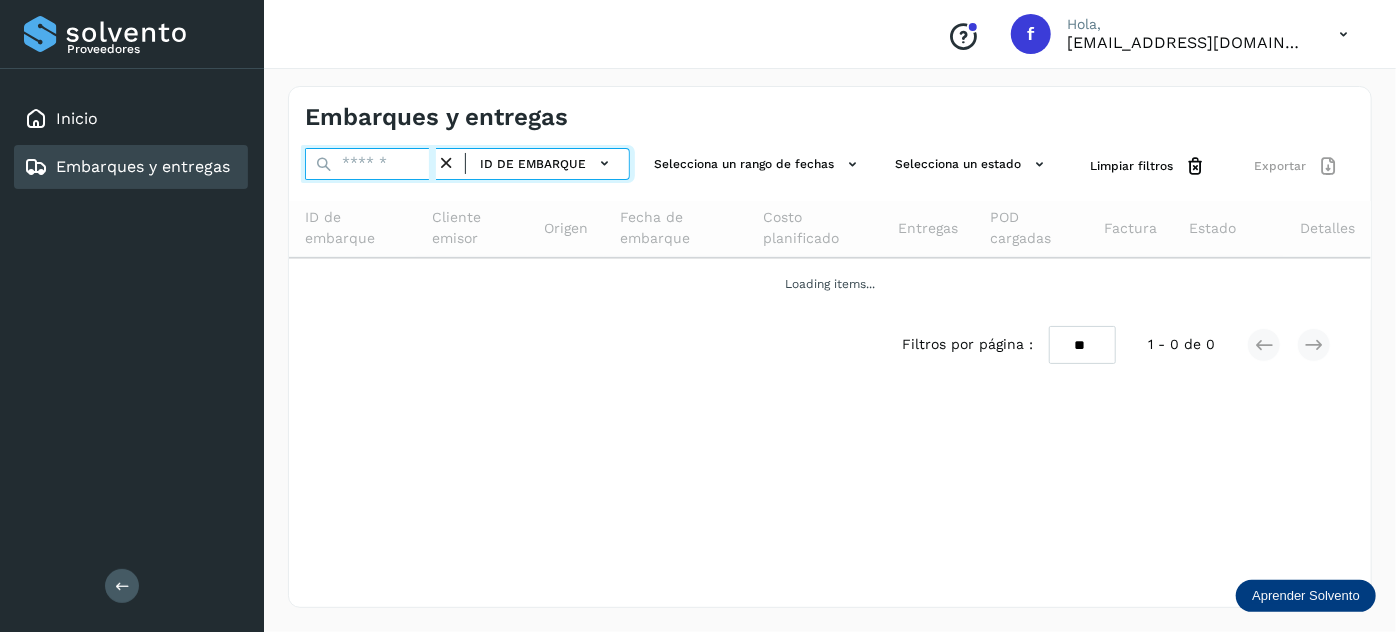 click at bounding box center [370, 164] 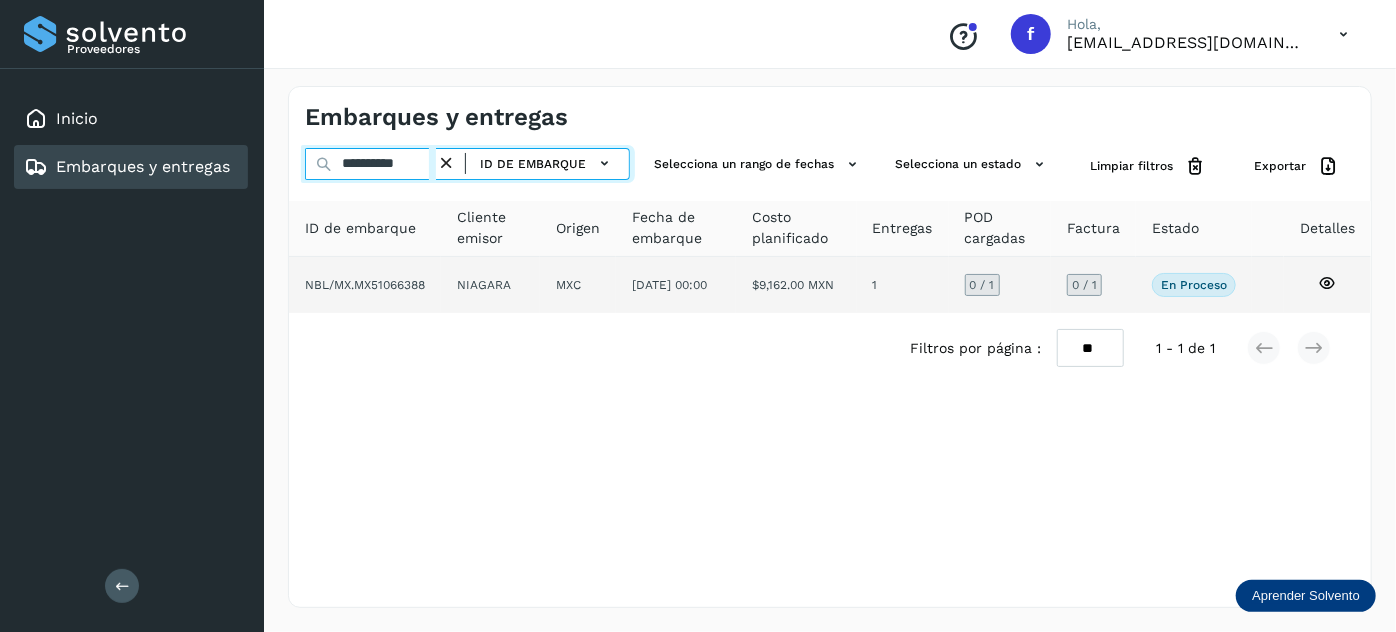 type on "**********" 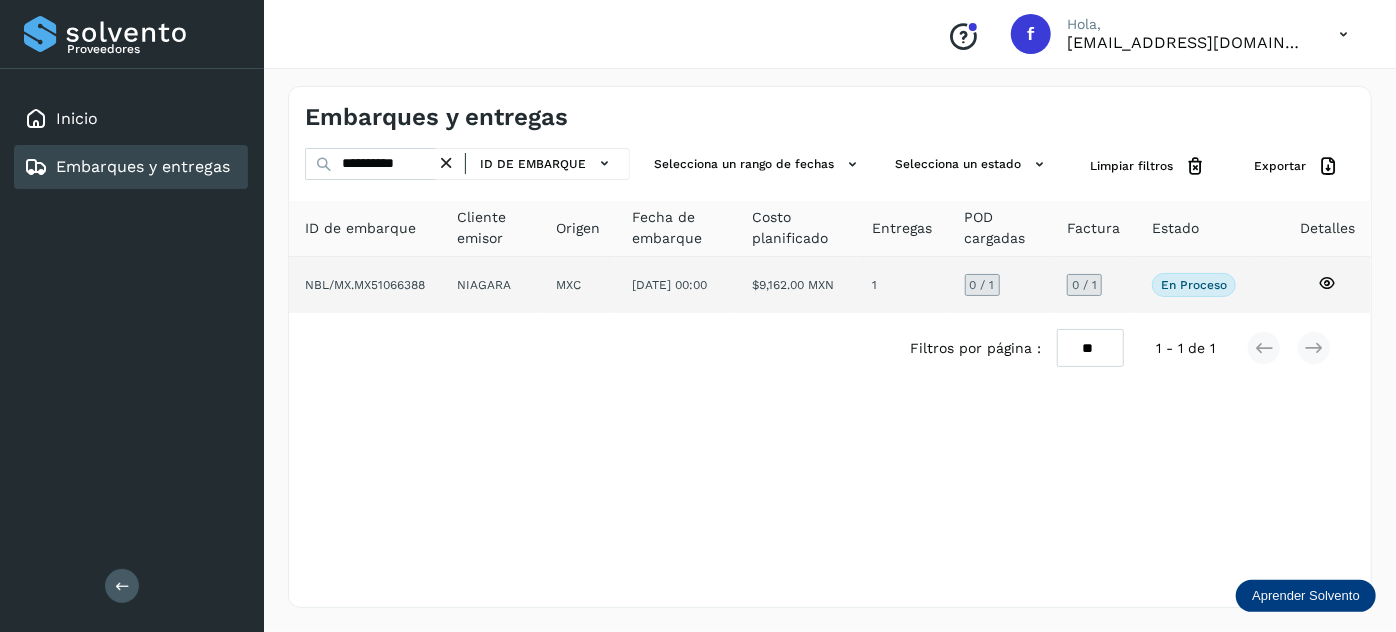 click on "[DATE] 00:00" 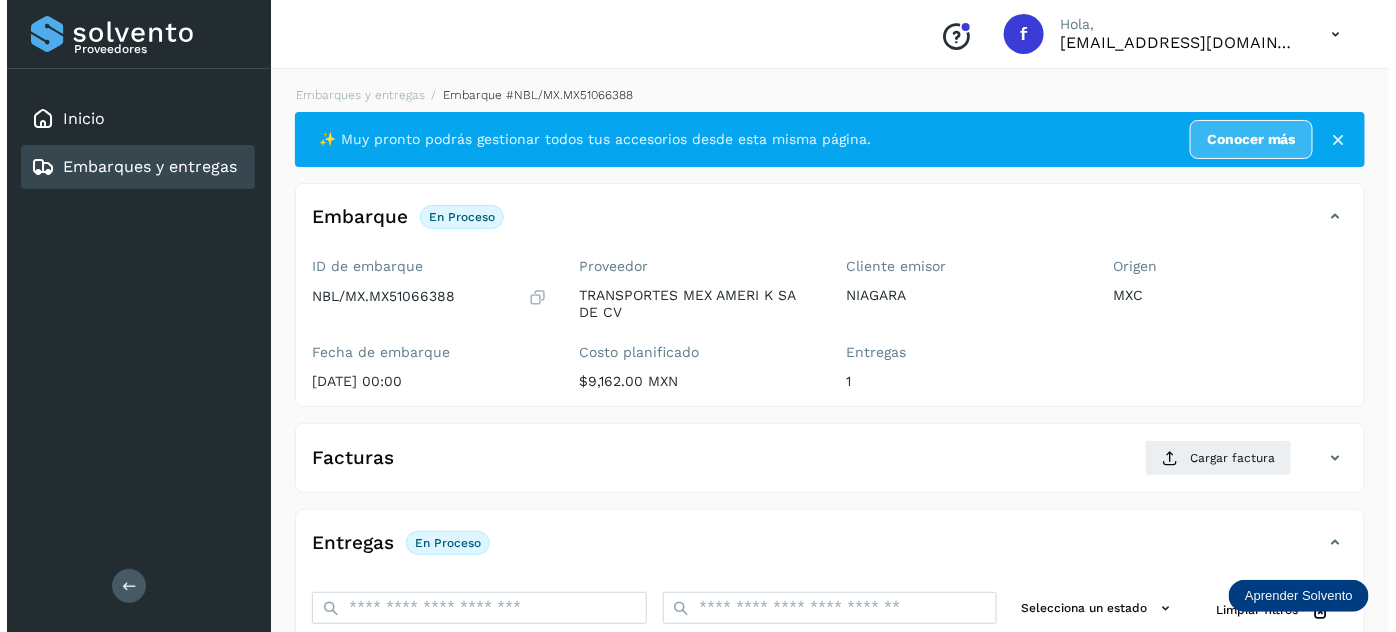 scroll, scrollTop: 327, scrollLeft: 0, axis: vertical 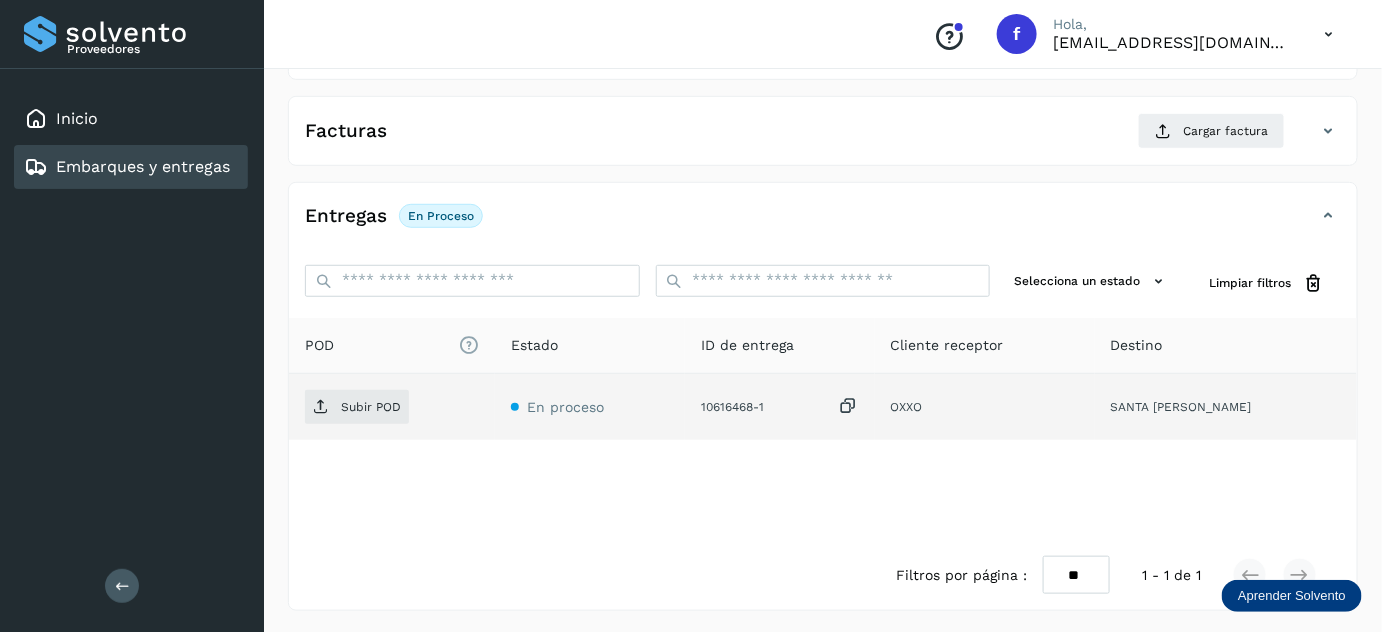 click at bounding box center (849, 406) 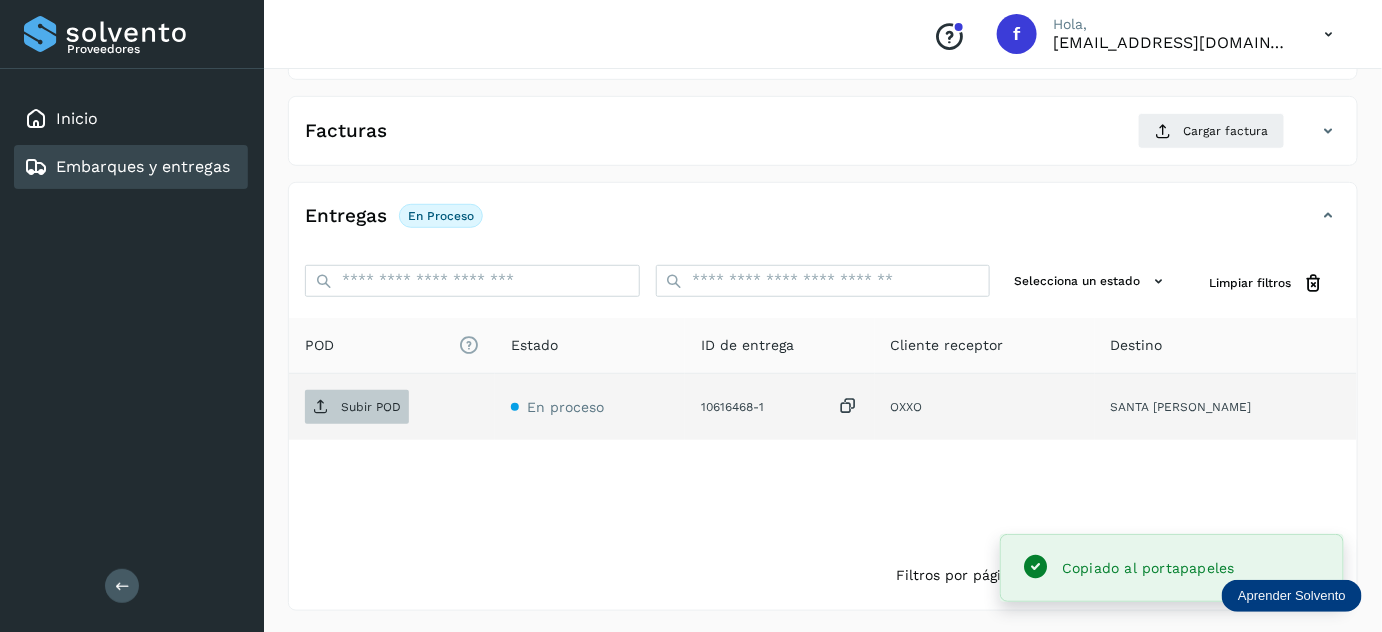 click on "Subir POD" at bounding box center (371, 407) 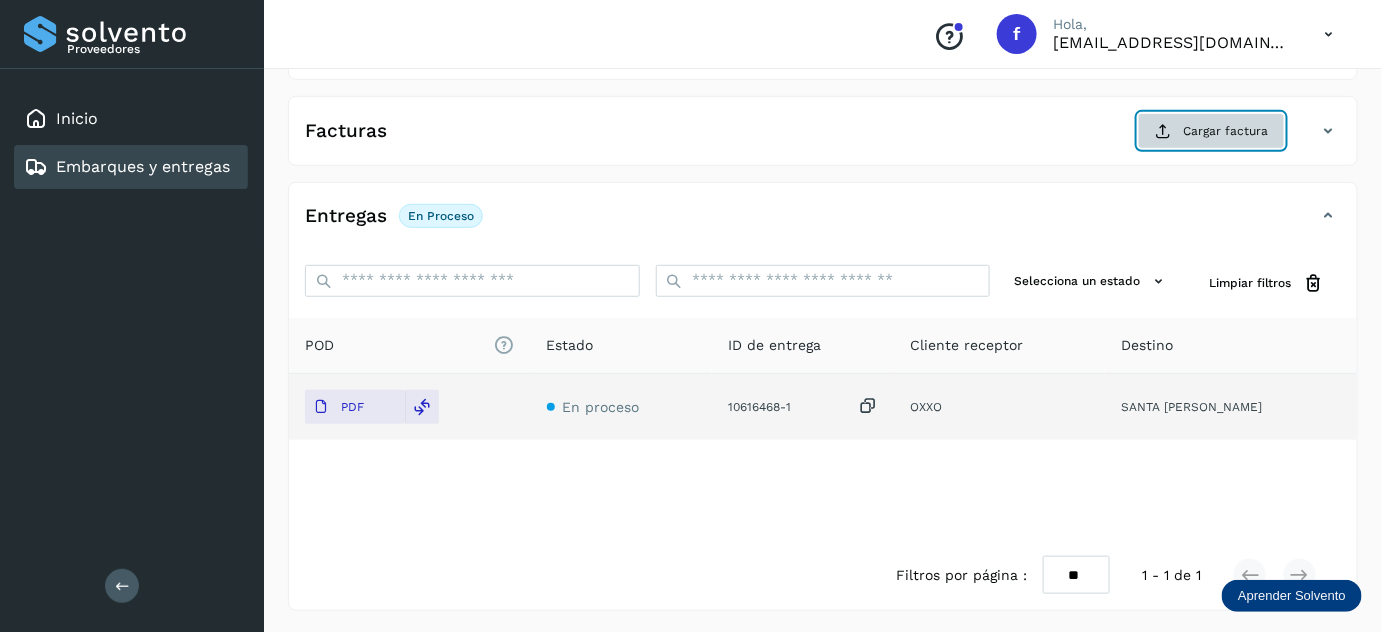 click on "Cargar factura" at bounding box center [1211, 131] 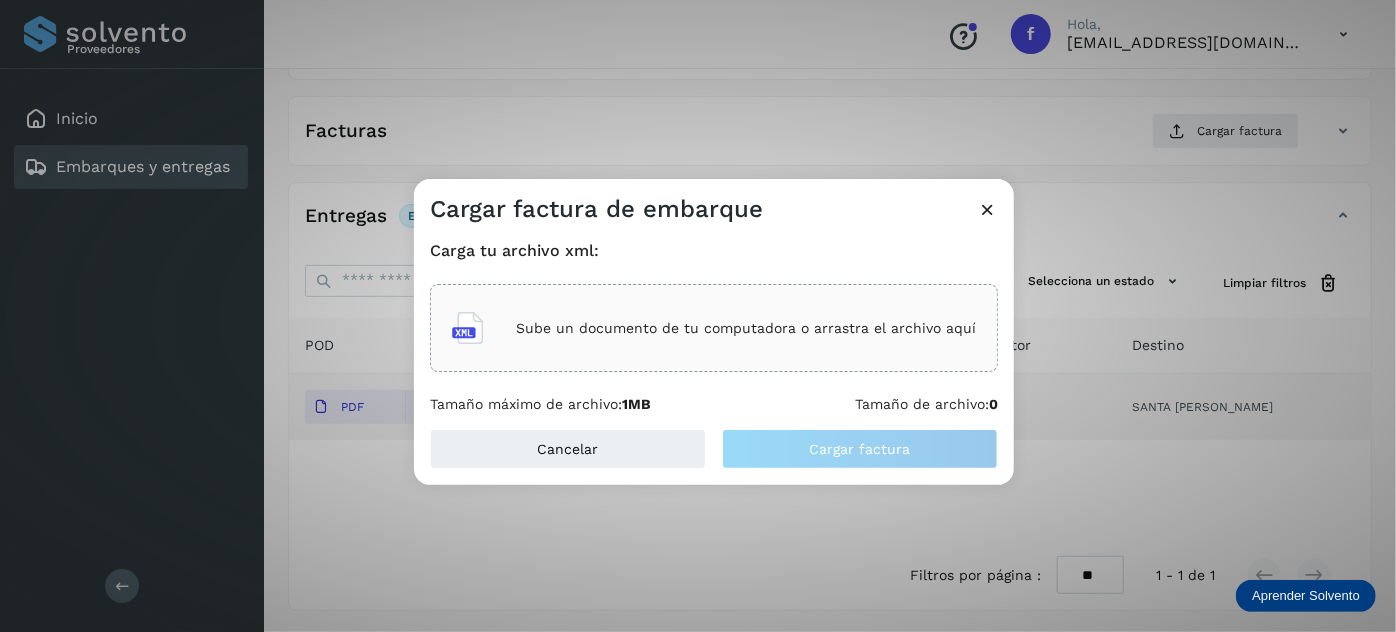 click on "Sube un documento de tu computadora o arrastra el archivo aquí" at bounding box center (714, 328) 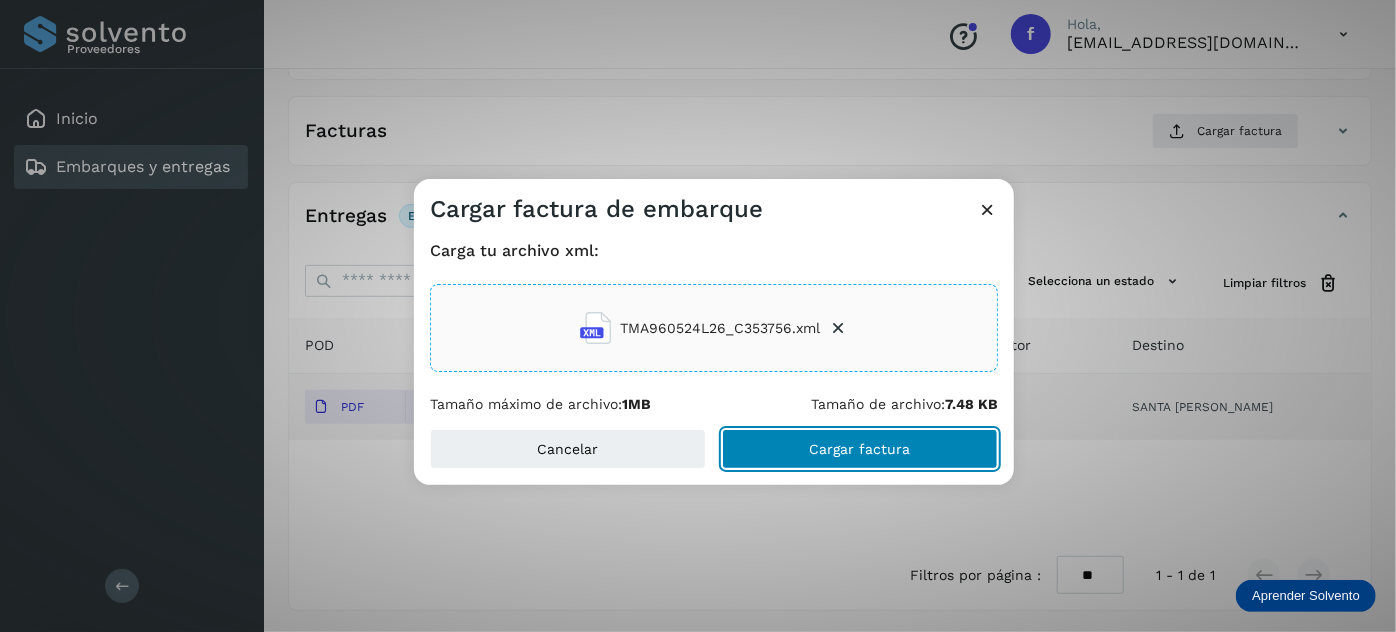 click on "Cargar factura" 